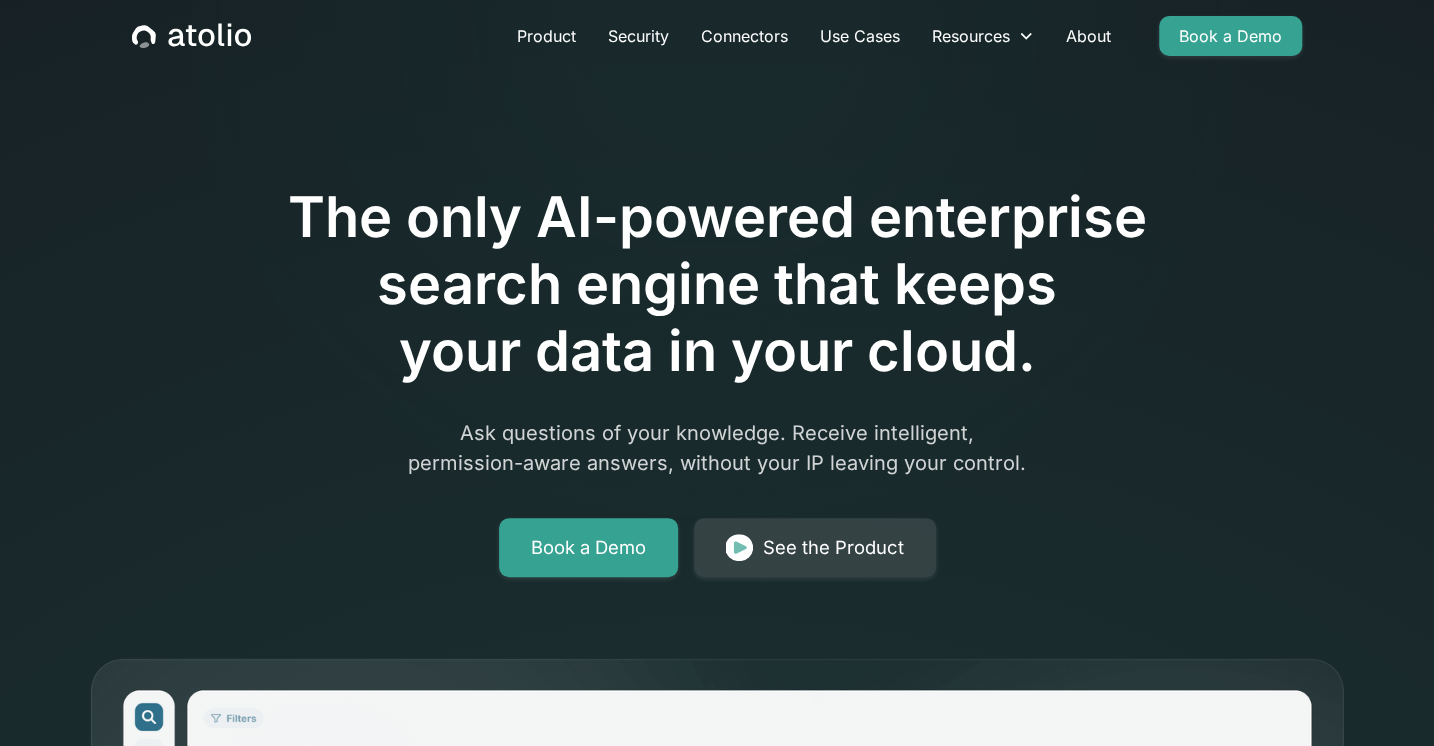 scroll, scrollTop: 23, scrollLeft: 0, axis: vertical 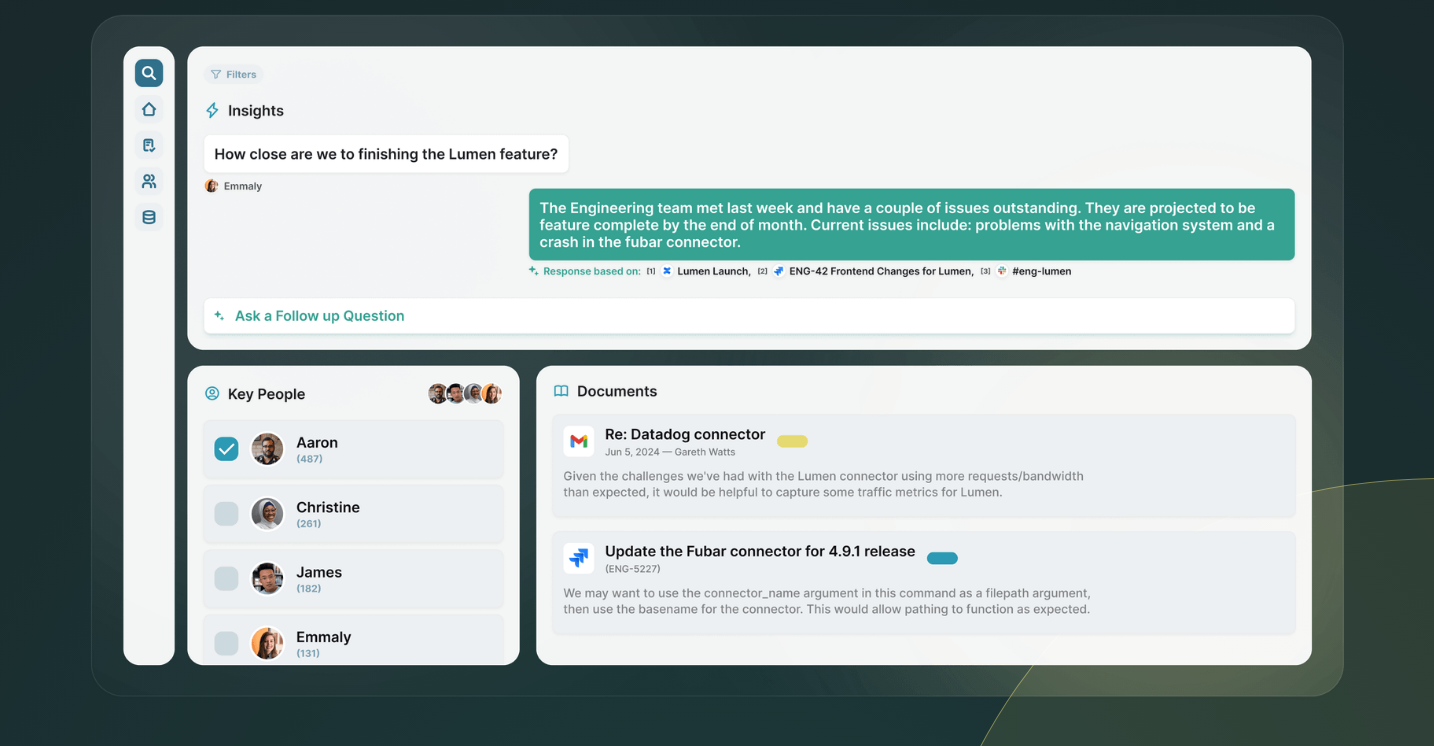 click on "The only AI-powered enterprise search engine that keeps your data in your cloud. Ask questions of your knowledge. Receive intelligent, permission-aware answers, without your IP leaving your control. Book a Demo See the Product" at bounding box center [717, 16] 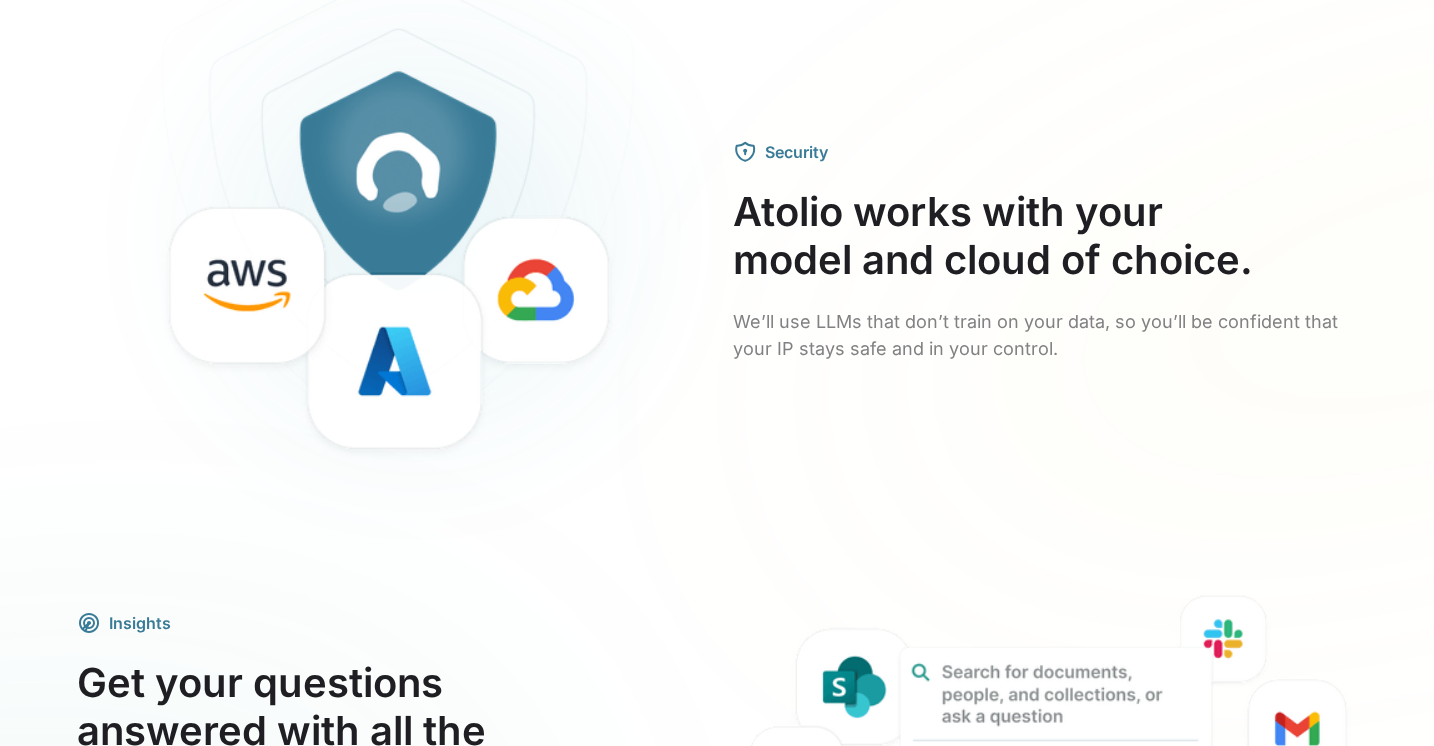 scroll, scrollTop: 2946, scrollLeft: 0, axis: vertical 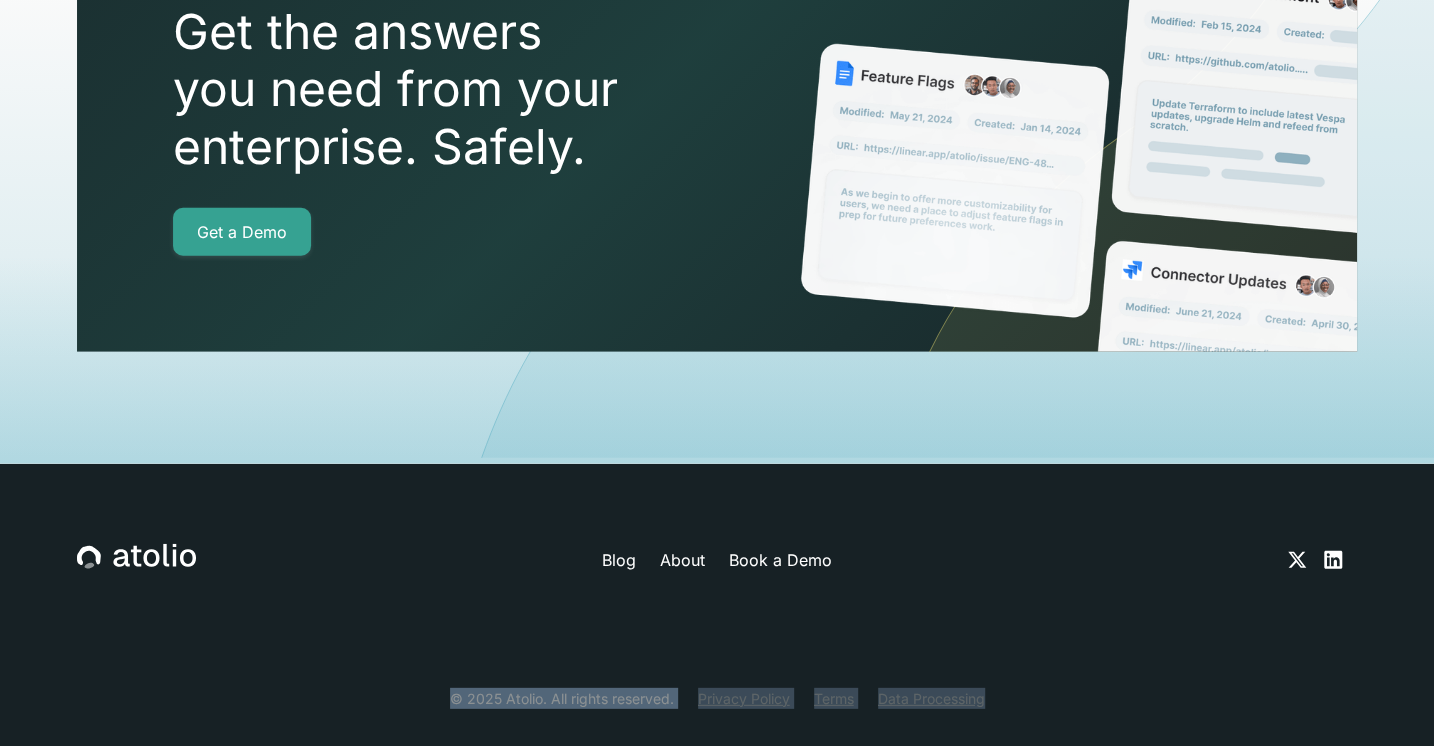 drag, startPoint x: 259, startPoint y: 63, endPoint x: 1198, endPoint y: 641, distance: 1102.6355 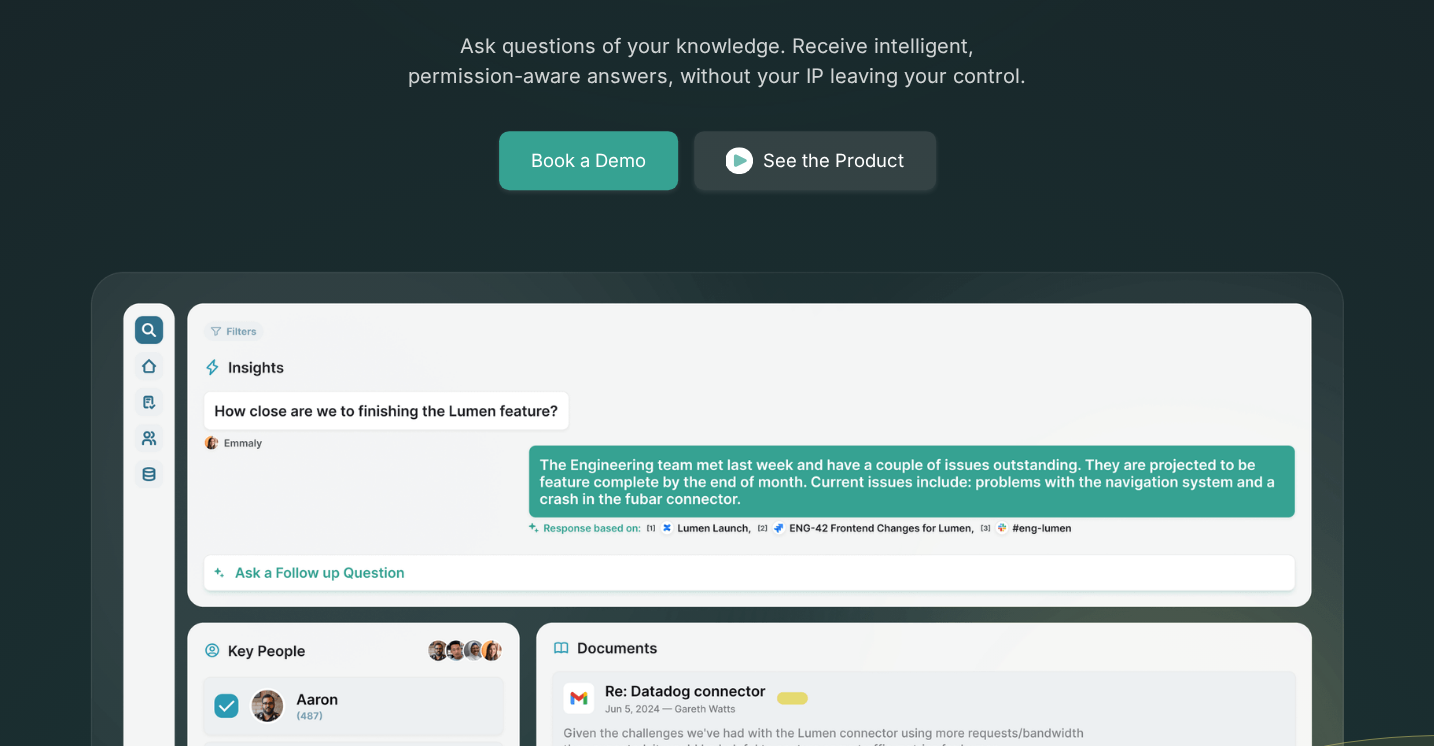 scroll, scrollTop: 0, scrollLeft: 0, axis: both 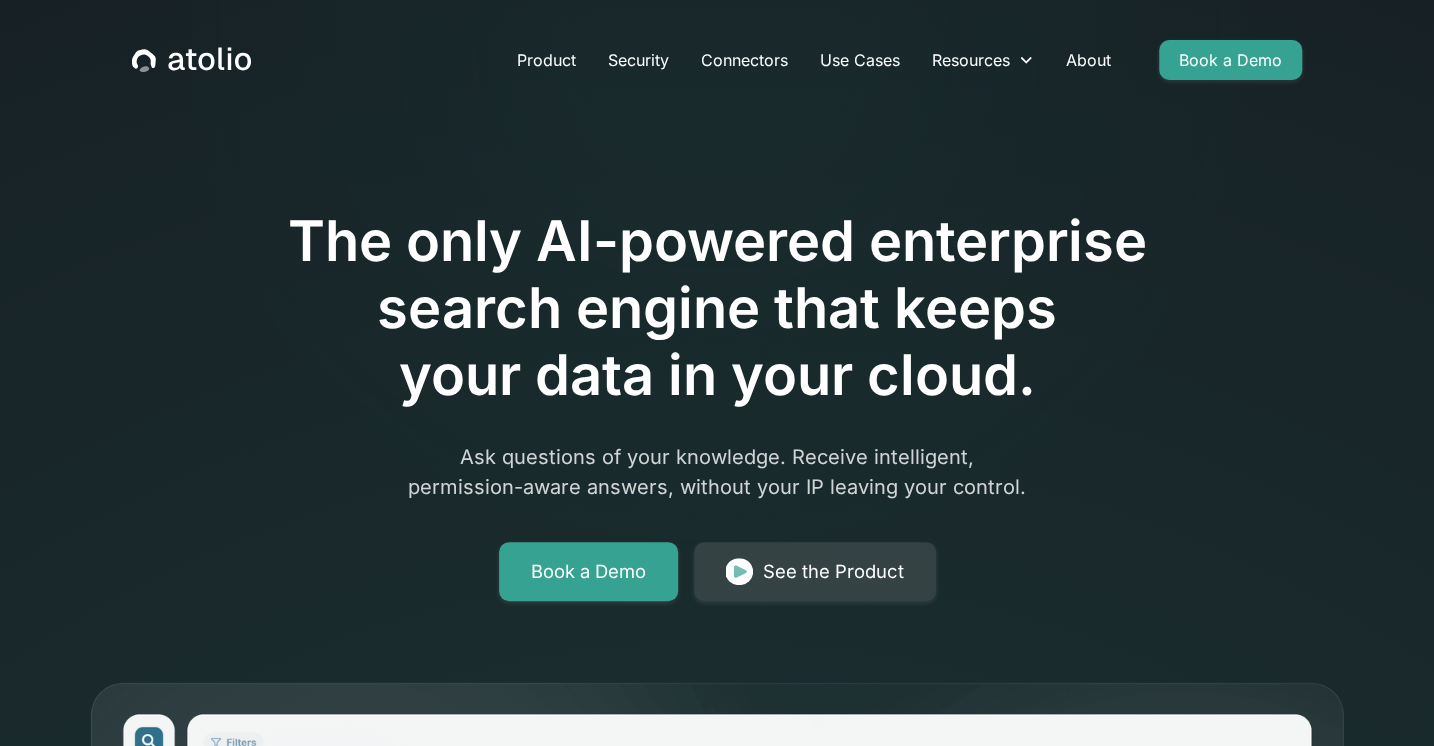 click at bounding box center (717, 152) 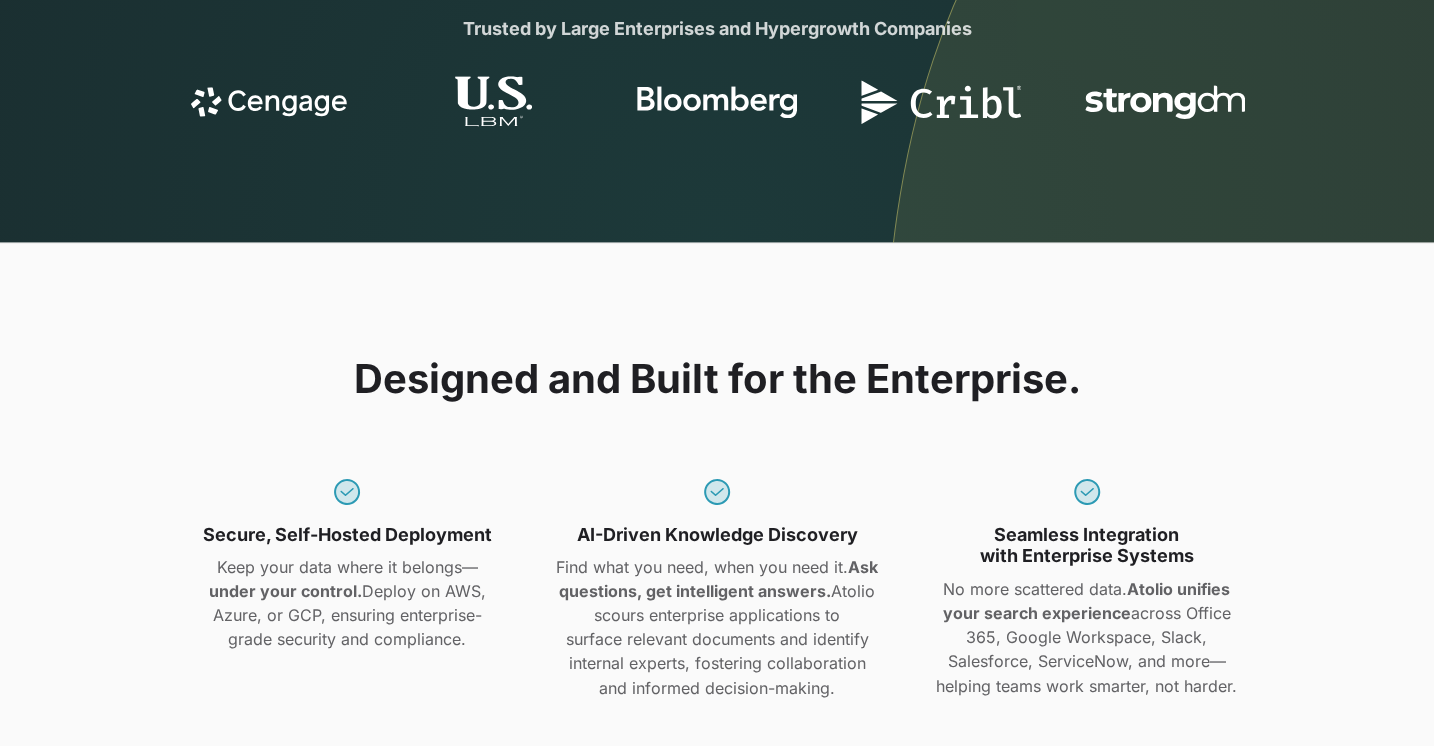 drag, startPoint x: 103, startPoint y: 47, endPoint x: 1267, endPoint y: 793, distance: 1382.5382 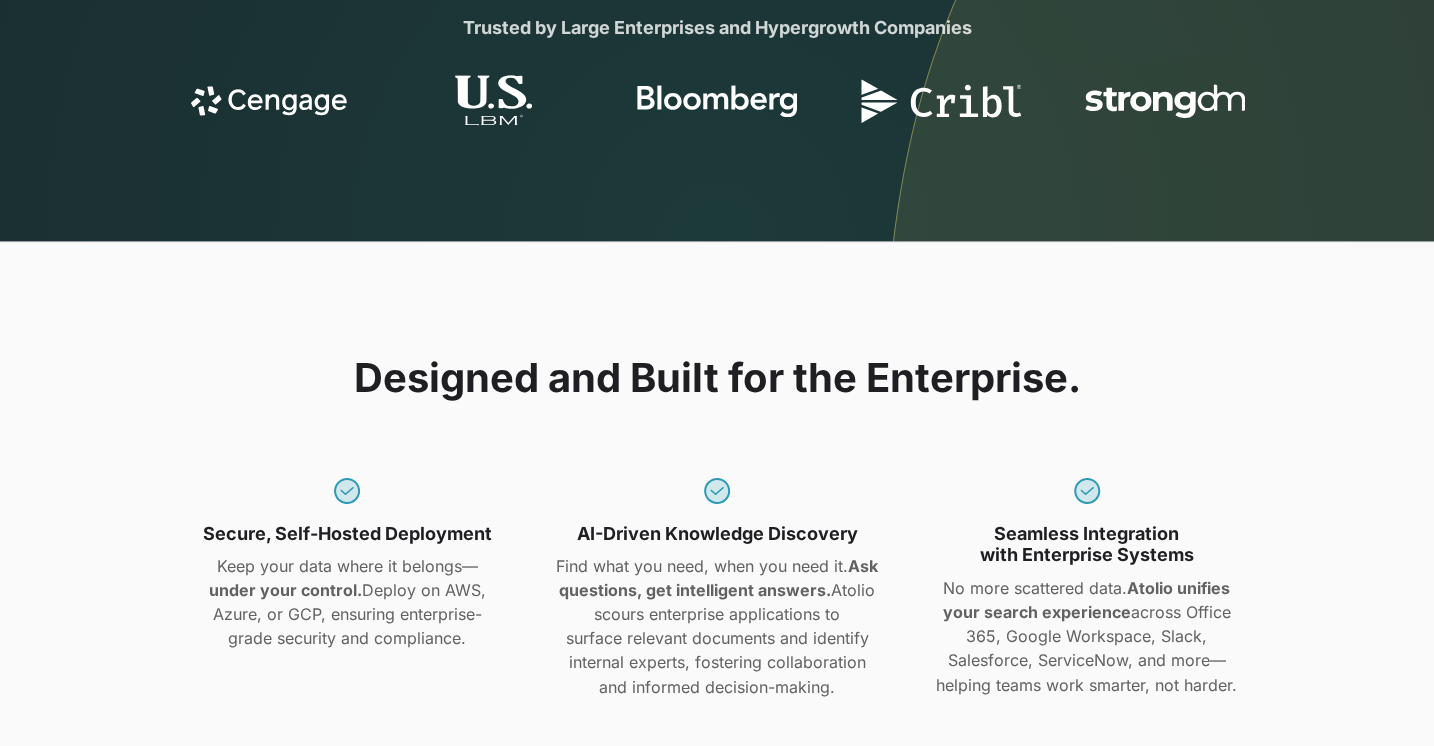 click on "Product Security Connectors Use Cases Resources
Blog Podcast Case Studies Documentation About Book a Demo The only AI-powered enterprise search engine that keeps your data in your cloud. Ask questions of your knowledge. Receive intelligent, permission-aware answers, without your IP leaving your control. Book a Demo See the Product Trusted by Large Enterprises and Hypergrowth Companies
Designed and Built for the Enterprise.
Secure, Self-Hosted Deployment Keep your data where it belongs— under your control.  Deploy on AWS, Azure, or GCP, ensuring enterprise-grade security and compliance.
AI-Driven Knowledge Discovery Find what you need, when you need it.  Ask questions, get intelligent answers.  Atolio scours enterprise applications to surface relevant documents and identify internal experts, fostering collaboration and informed decision-making.
Seamless Integration with Enterprise Systems No more scattered data.  Atolio unifies your search experience" at bounding box center (717, -1093) 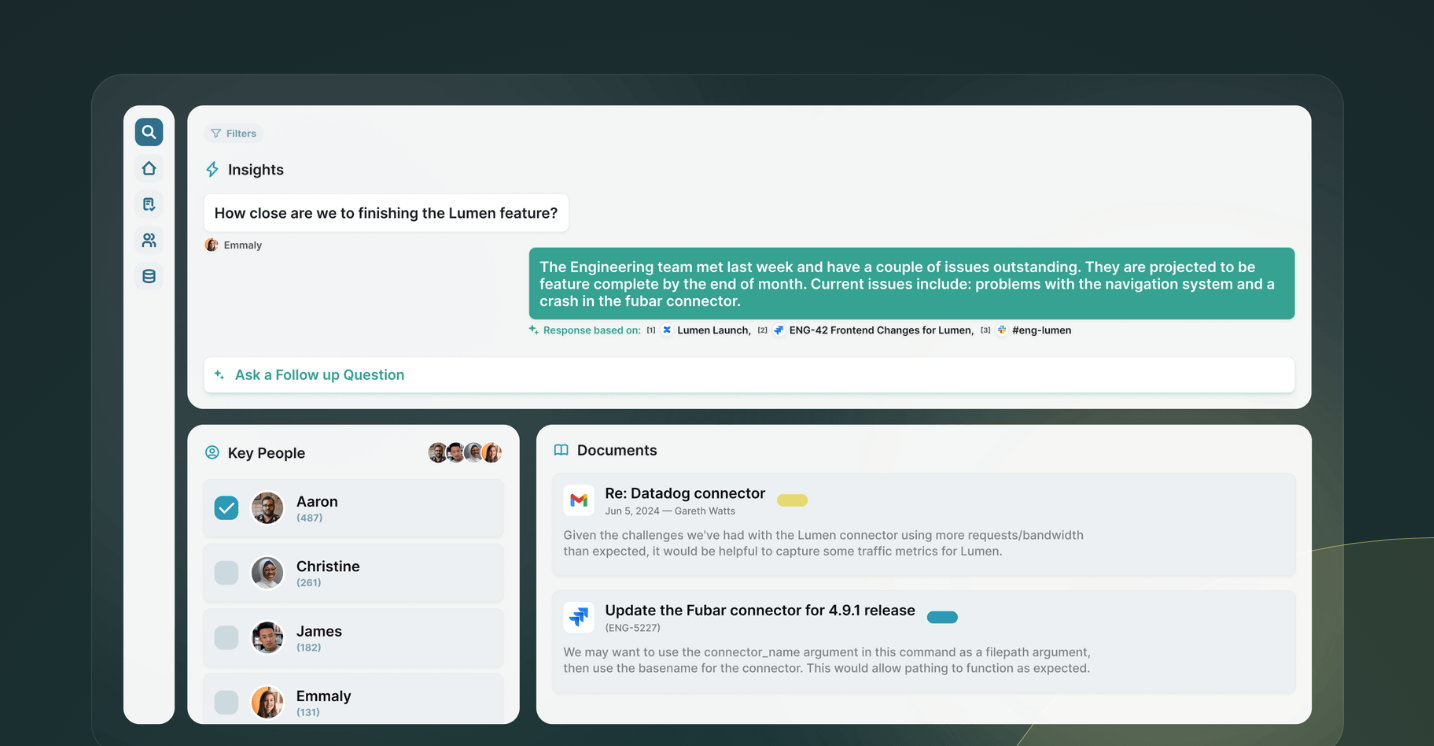 scroll, scrollTop: 600, scrollLeft: 0, axis: vertical 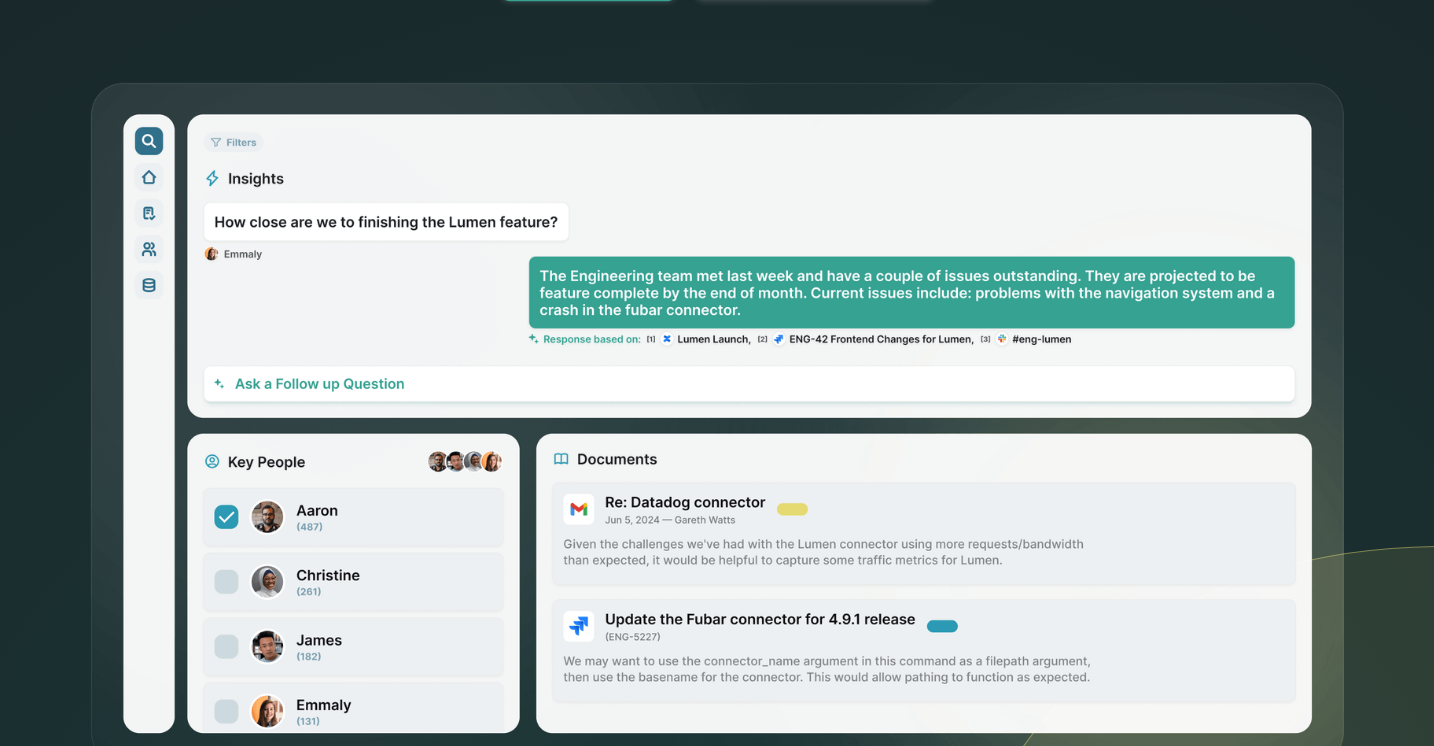 click 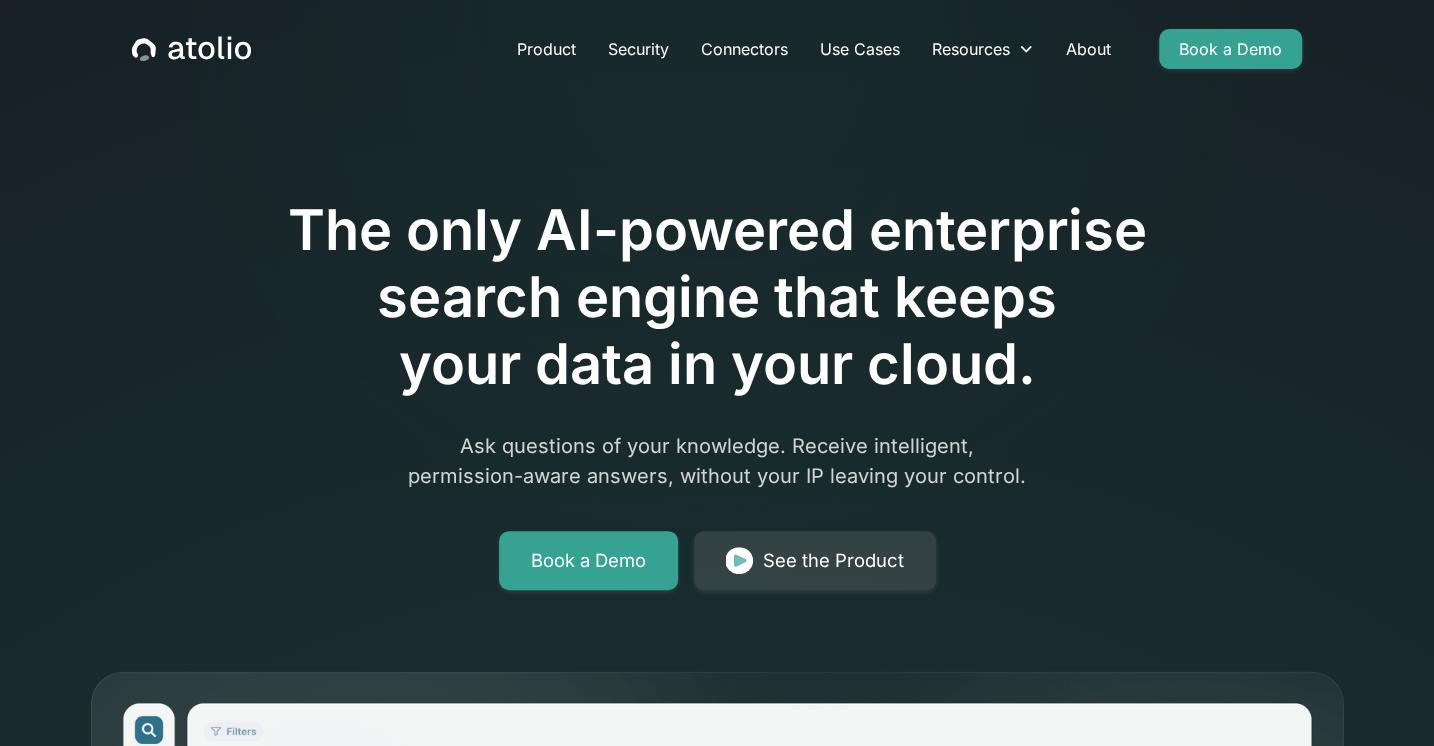 scroll, scrollTop: 0, scrollLeft: 0, axis: both 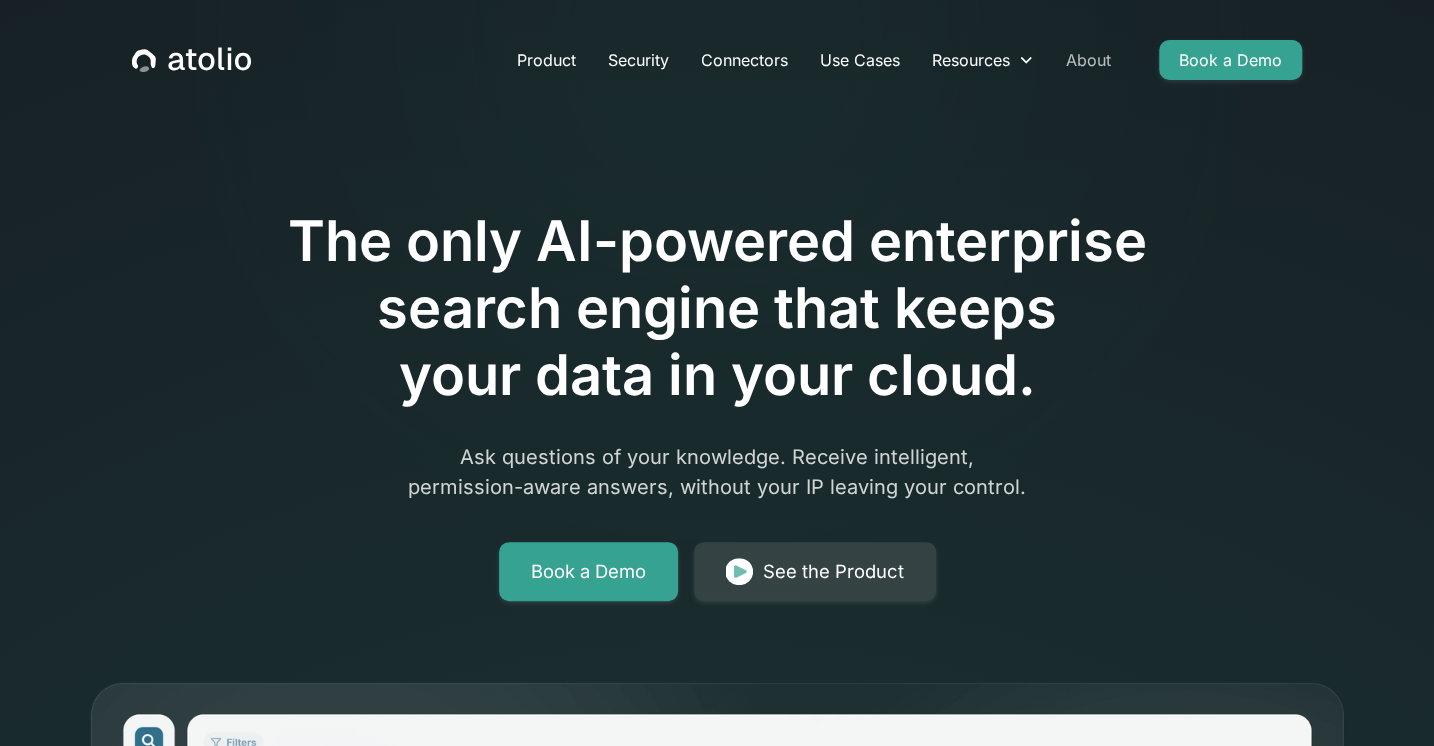 click on "About" at bounding box center (1088, 60) 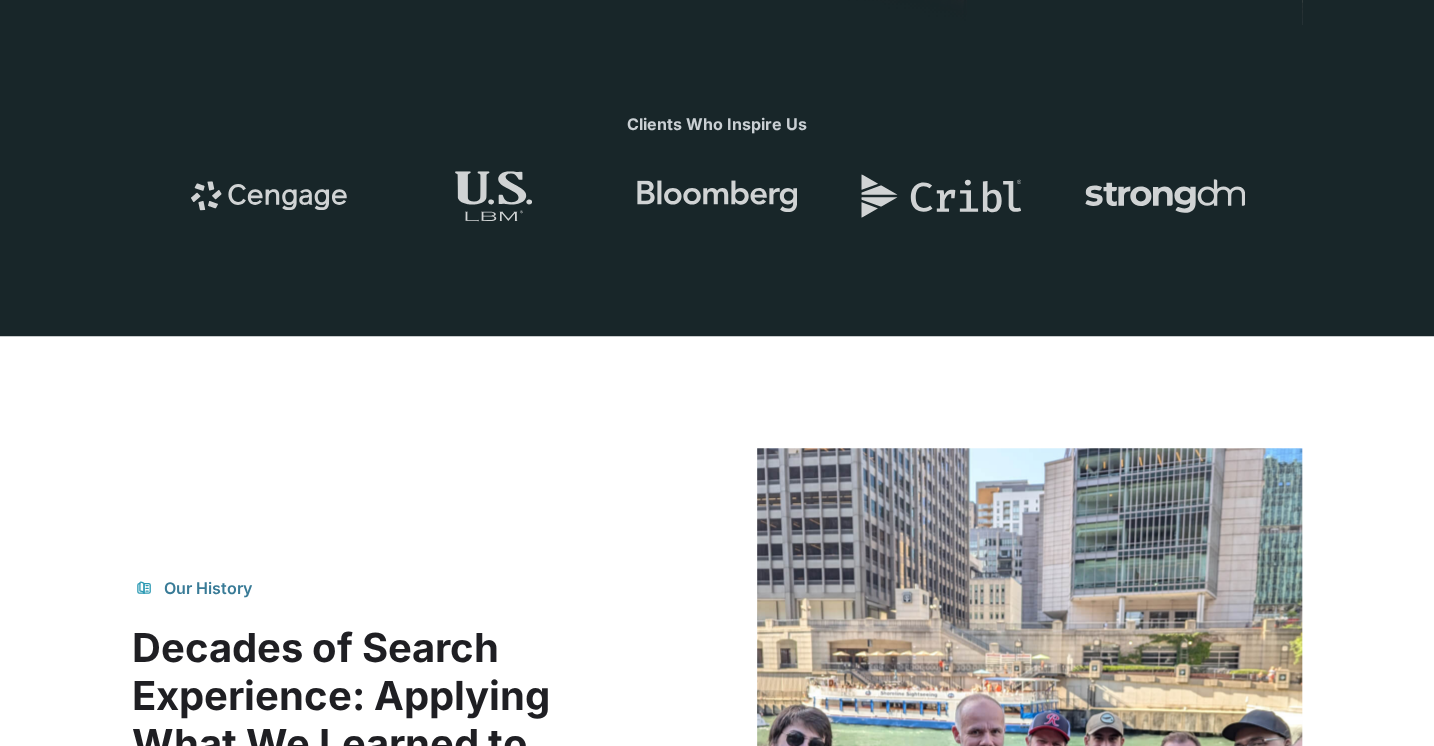 scroll, scrollTop: 717, scrollLeft: 0, axis: vertical 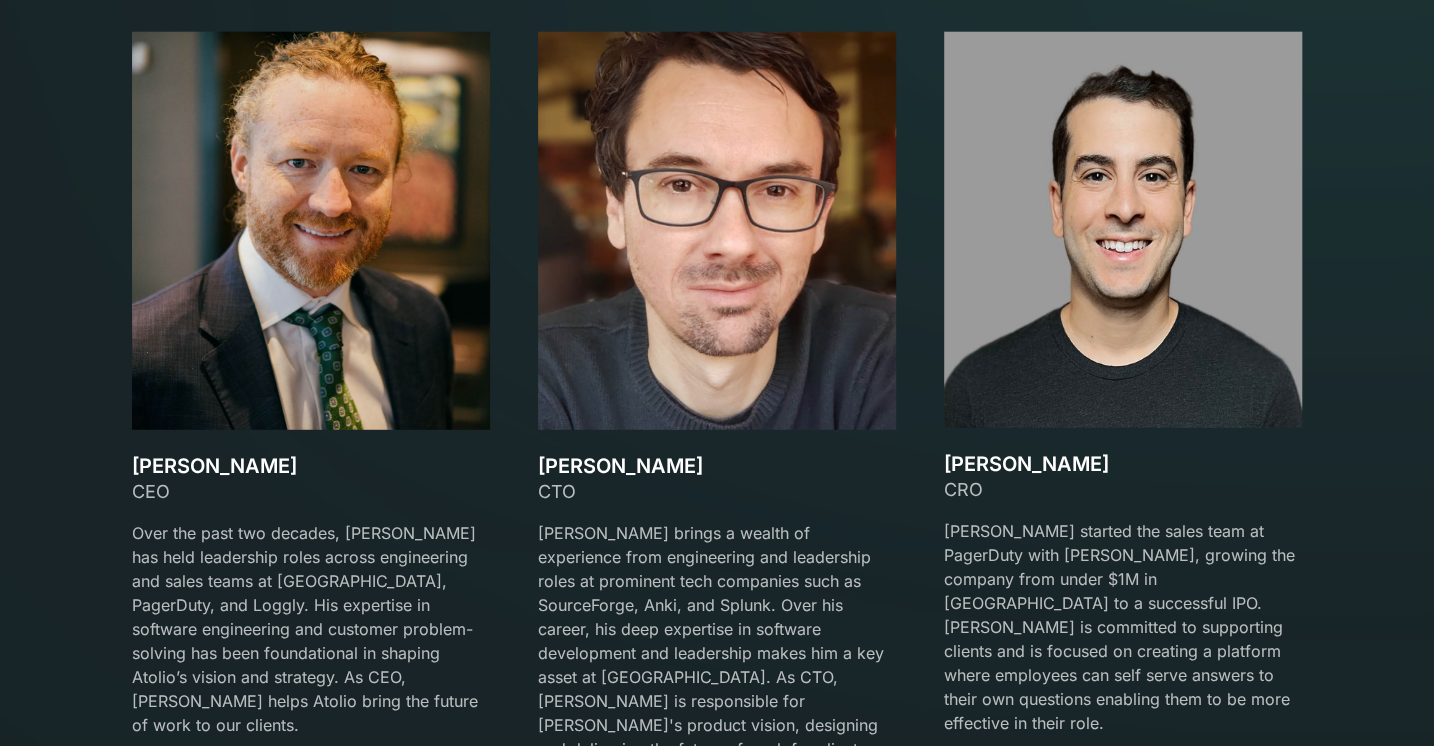 click at bounding box center (311, 231) 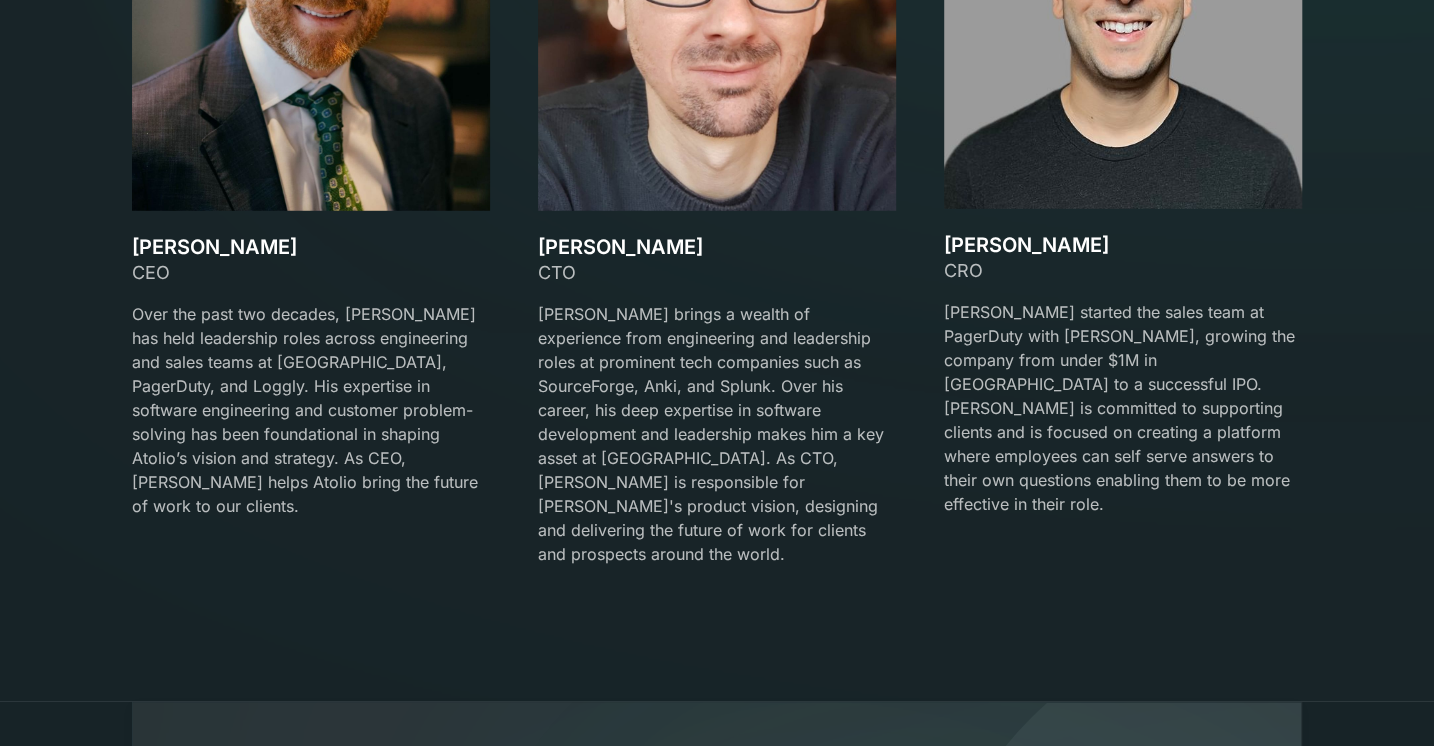 scroll, scrollTop: 3141, scrollLeft: 0, axis: vertical 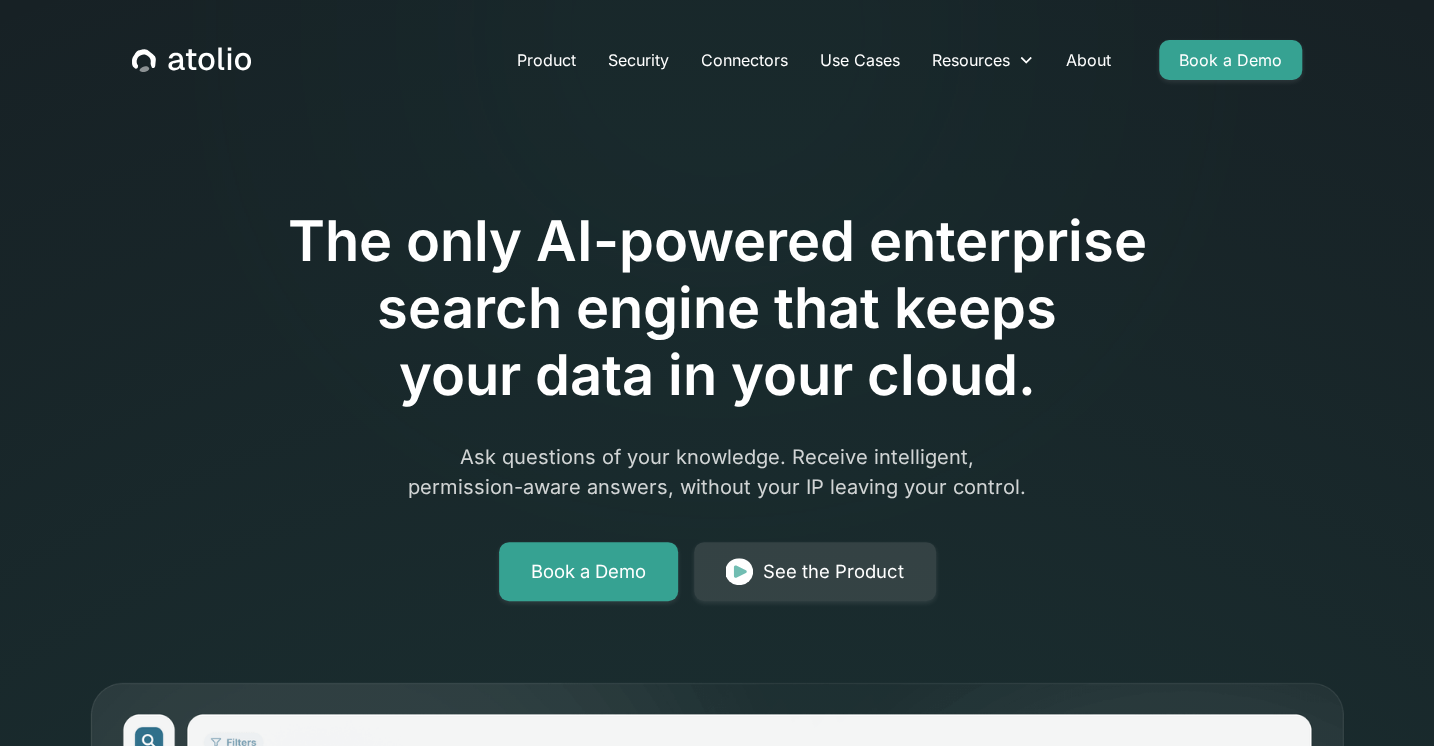 click on "Product Security Connectors Use Cases Resources
Blog Podcast Case Studies Documentation About Book a Demo" at bounding box center (717, 60) 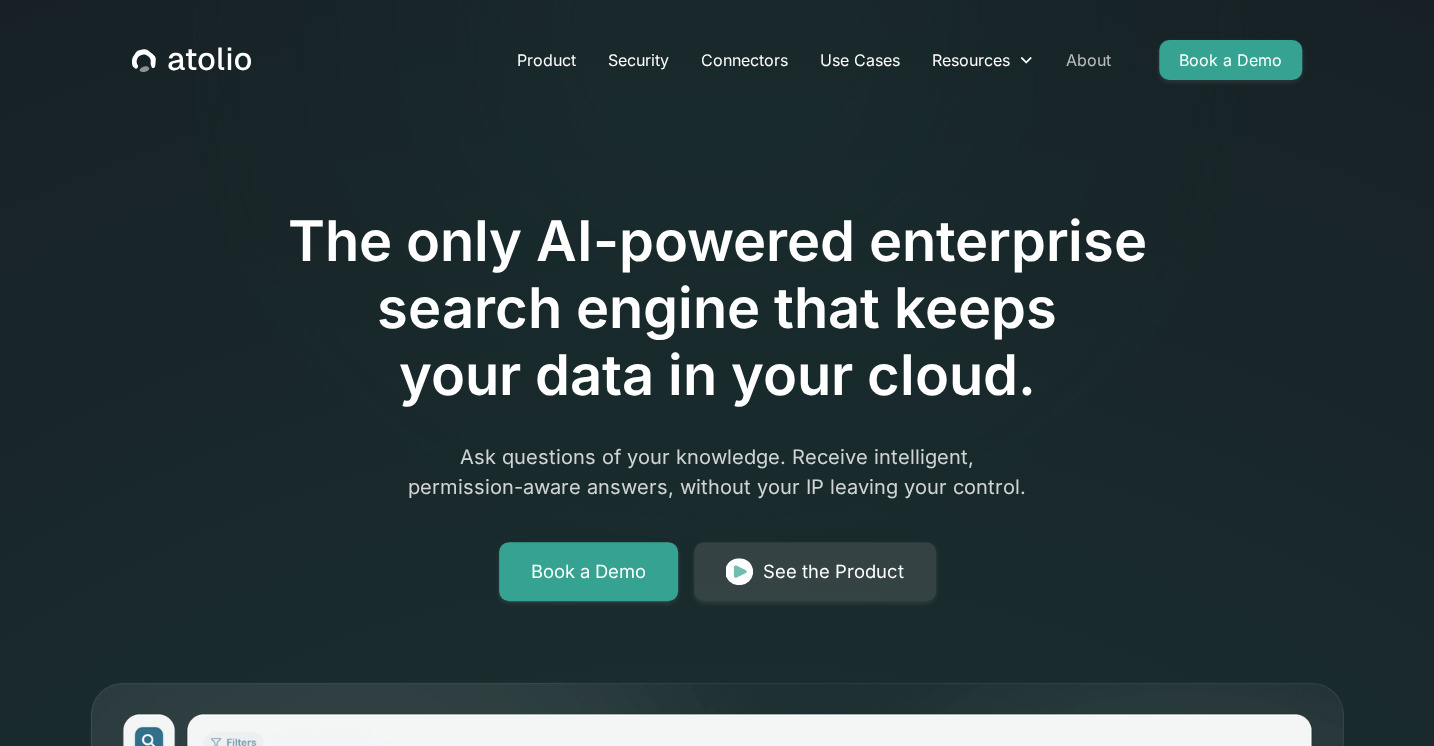 click on "About" at bounding box center (1088, 60) 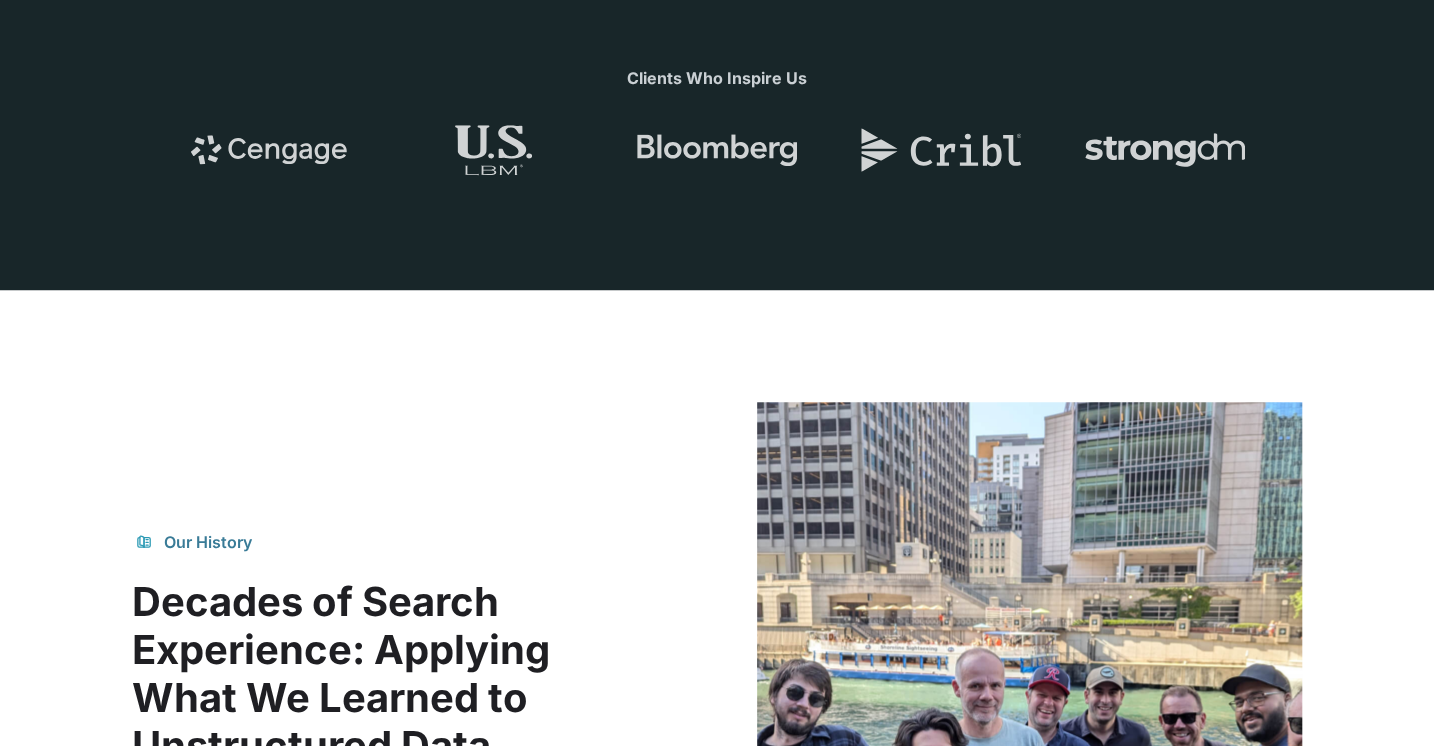 scroll, scrollTop: 0, scrollLeft: 0, axis: both 